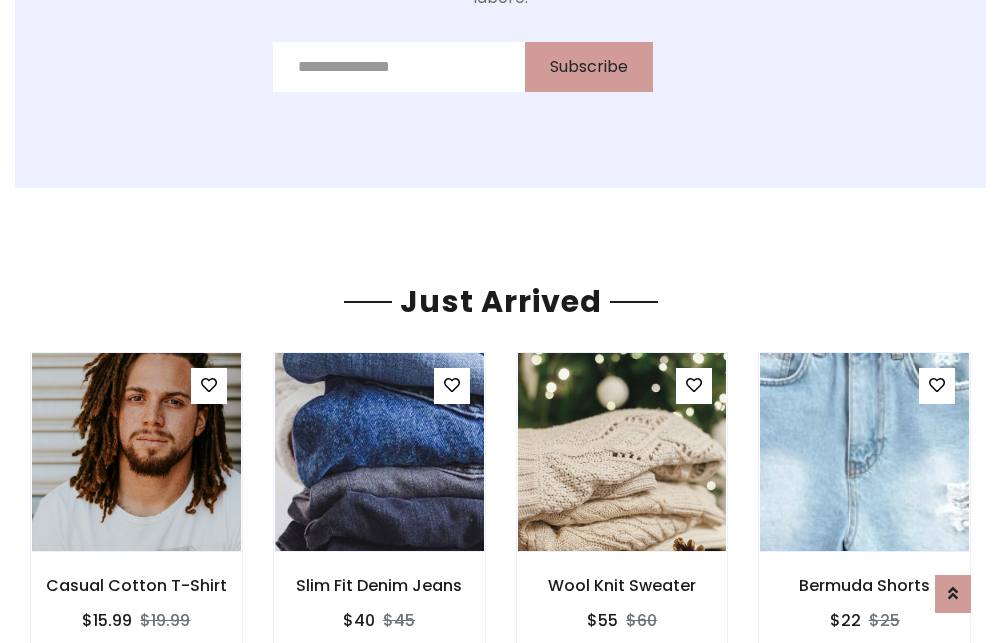 scroll, scrollTop: 2092, scrollLeft: 0, axis: vertical 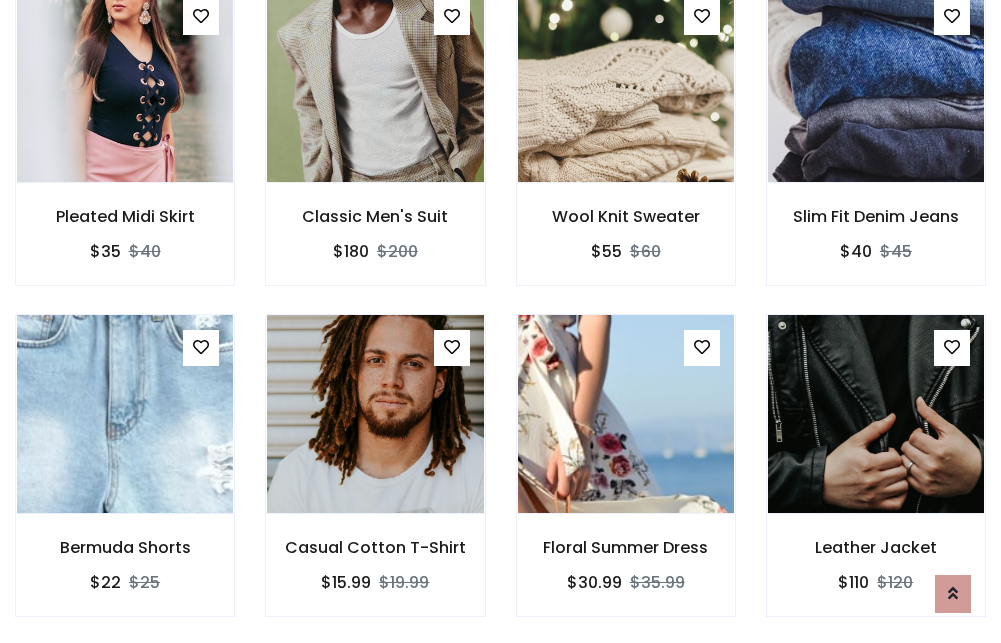 click on "Floral Summer Dress
$30.99
$35.99" at bounding box center (626, 479) 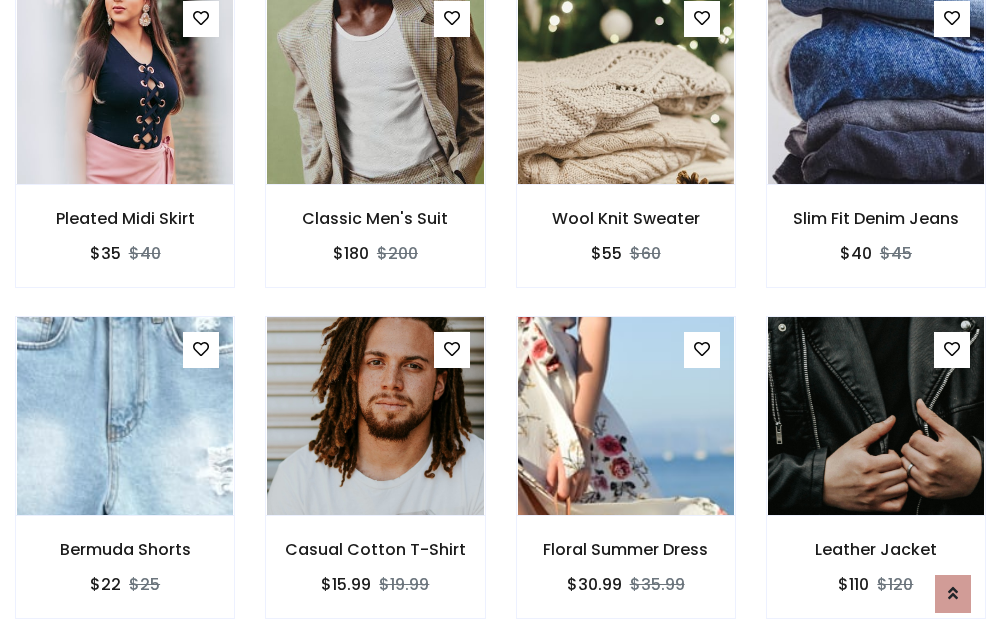 click on "Floral Summer Dress
$30.99
$35.99" at bounding box center (626, 481) 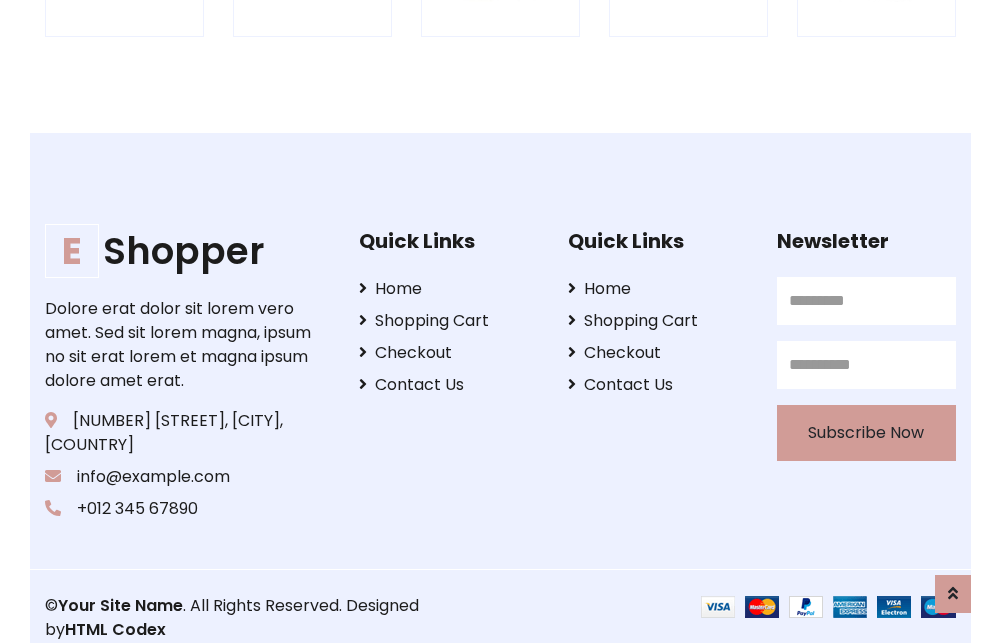 scroll, scrollTop: 3807, scrollLeft: 0, axis: vertical 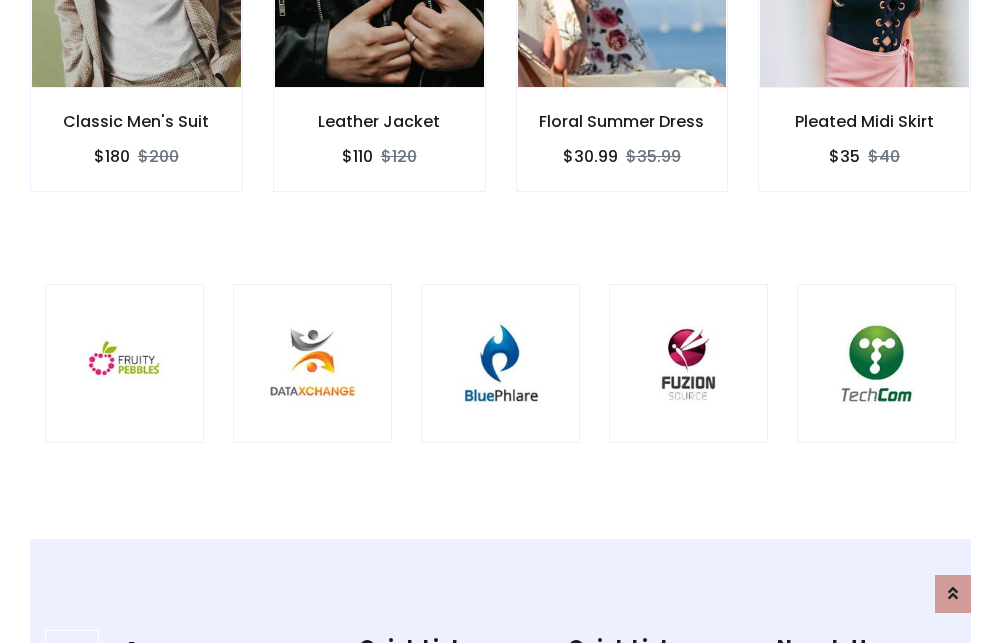 click at bounding box center [500, 363] 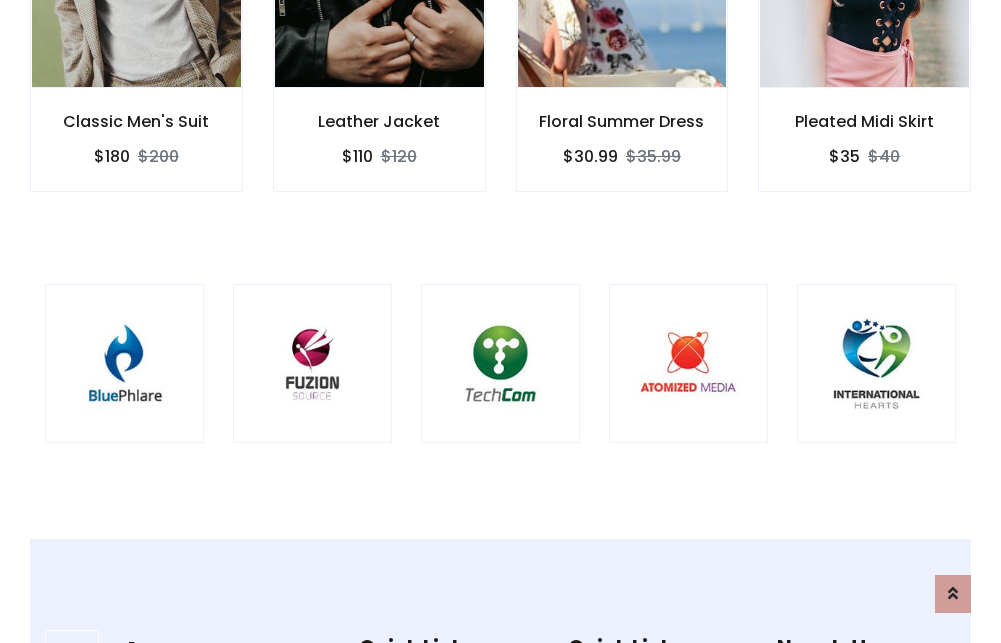 click at bounding box center (500, 363) 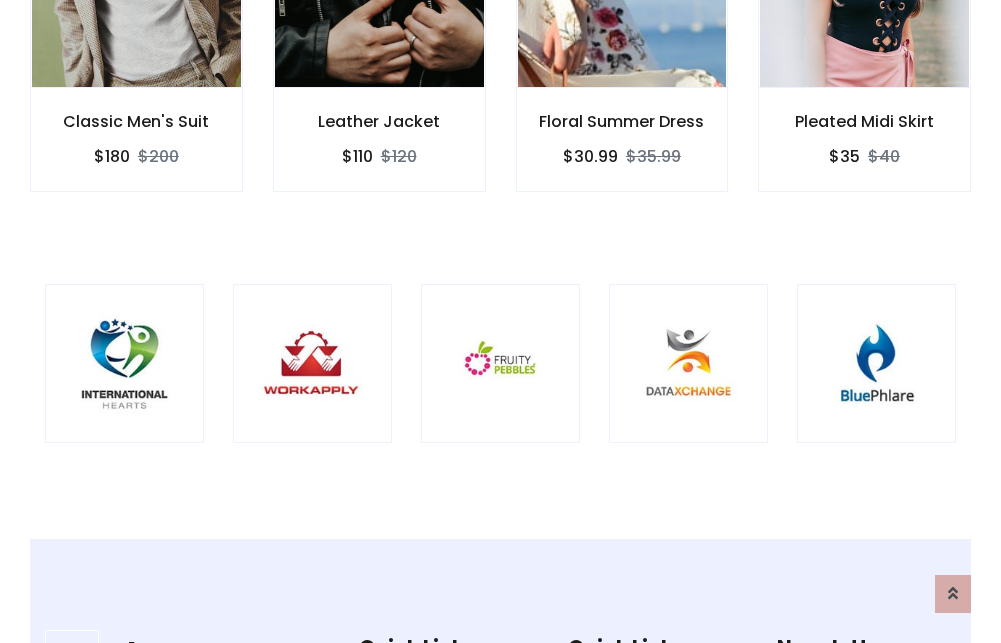 scroll, scrollTop: 0, scrollLeft: 0, axis: both 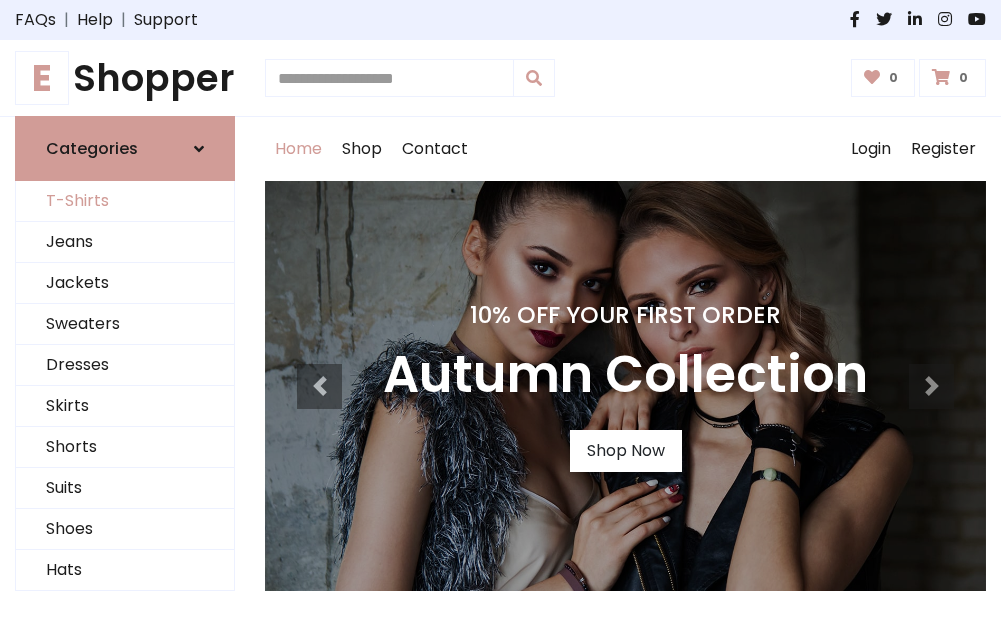 click on "T-Shirts" at bounding box center [125, 201] 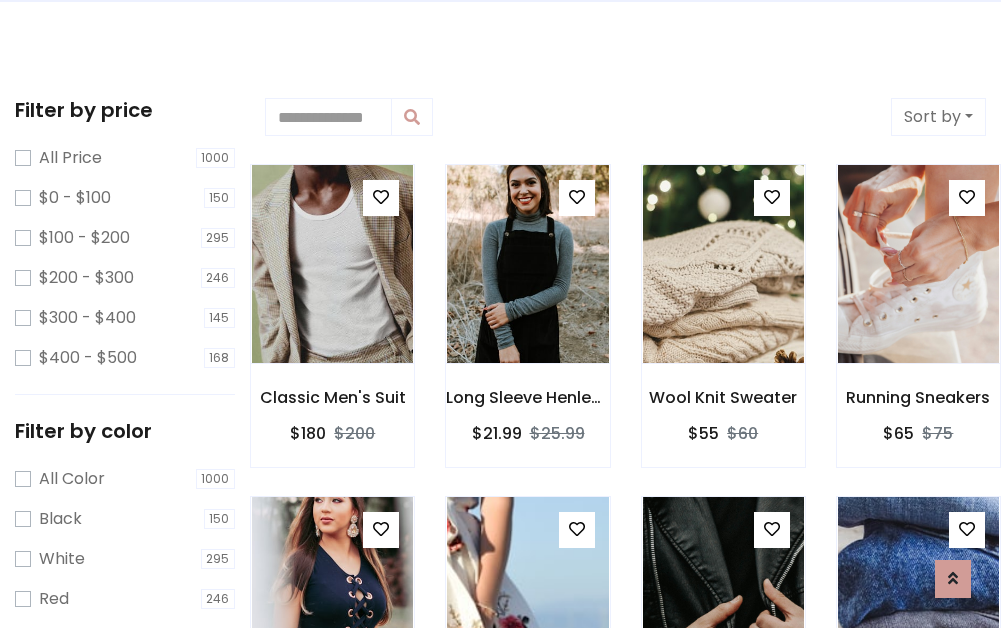 scroll, scrollTop: 0, scrollLeft: 0, axis: both 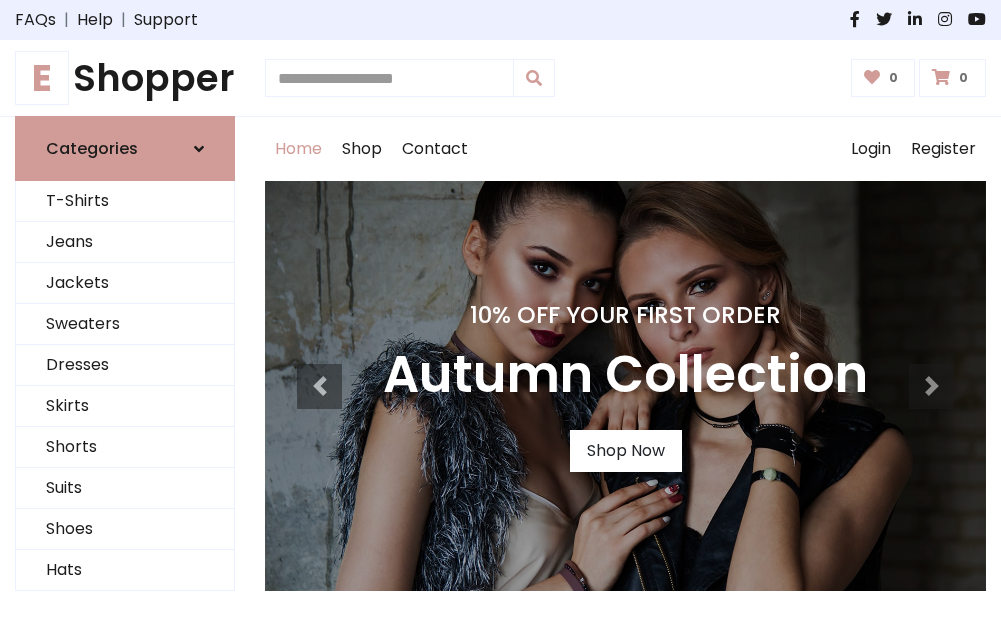click on "E Shopper" at bounding box center (125, 78) 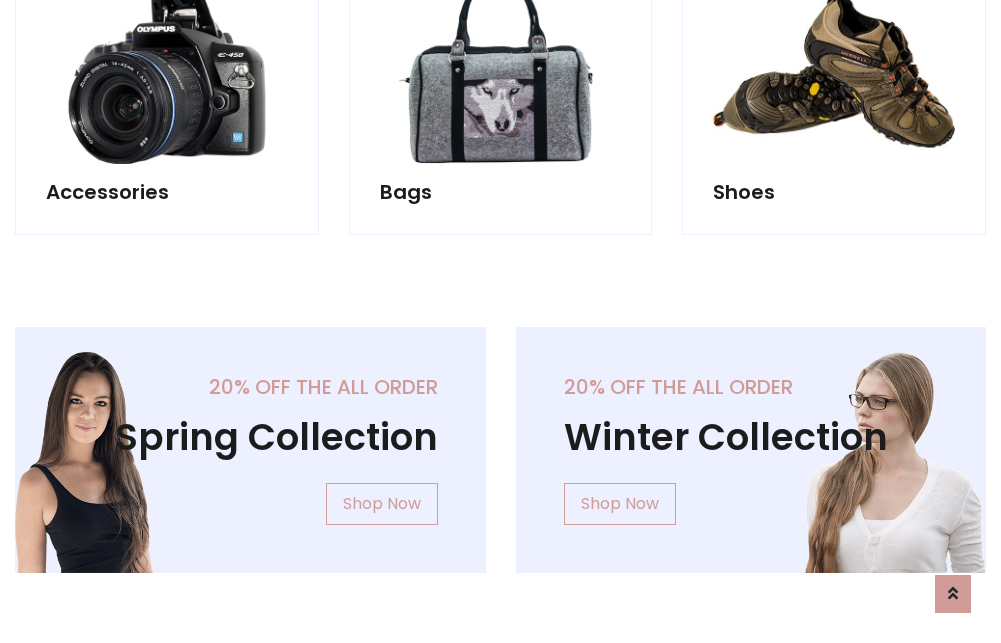 scroll, scrollTop: 1943, scrollLeft: 0, axis: vertical 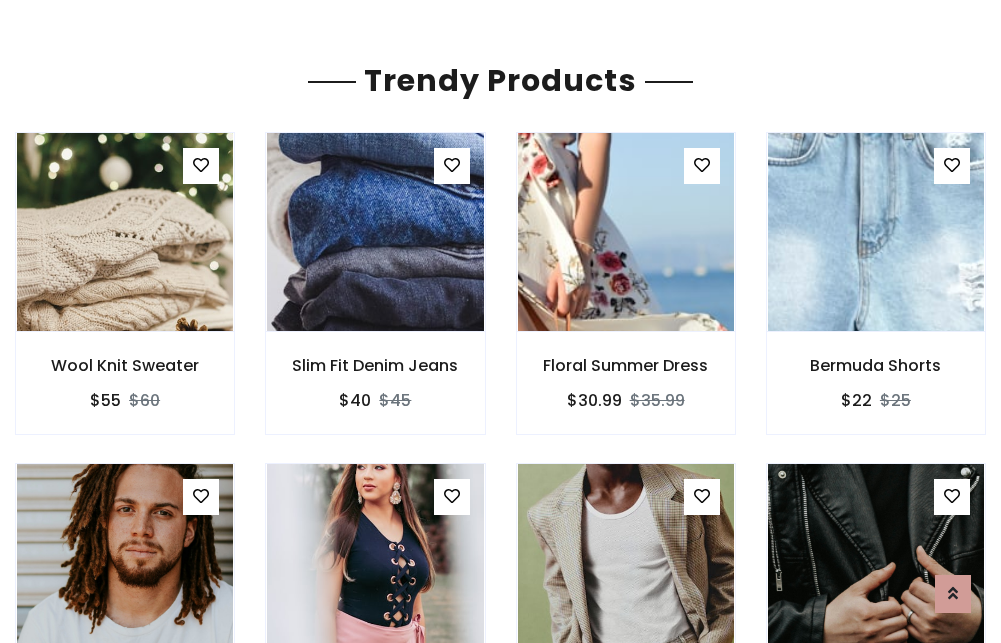 click on "Shop" at bounding box center [362, -1794] 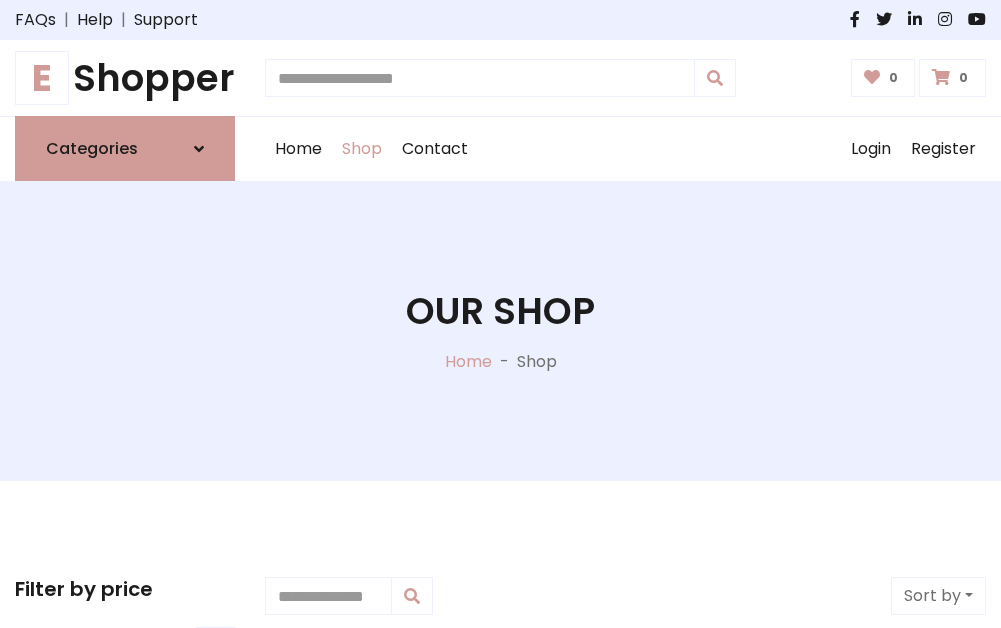 scroll, scrollTop: 0, scrollLeft: 0, axis: both 